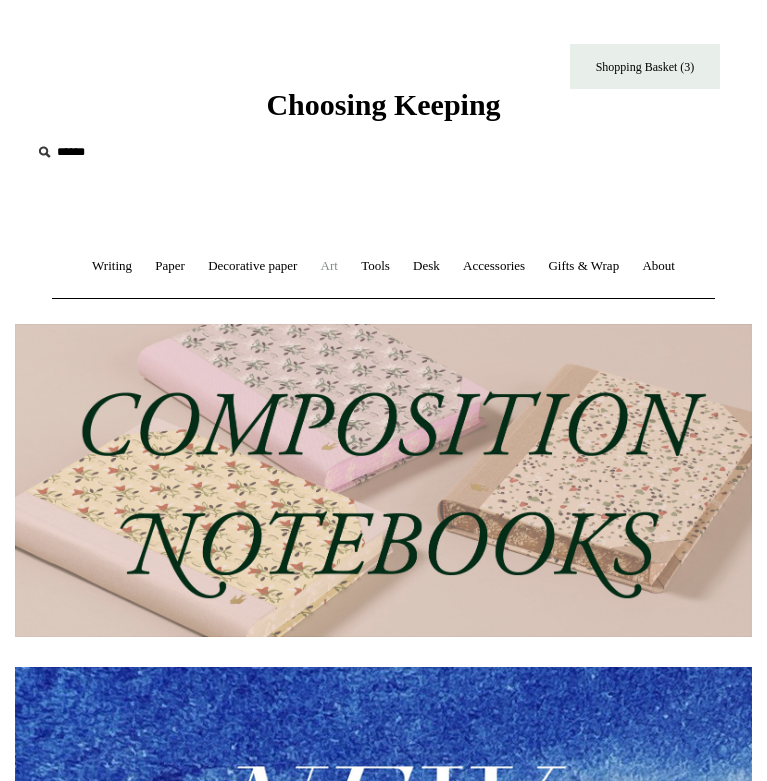 scroll, scrollTop: 0, scrollLeft: 0, axis: both 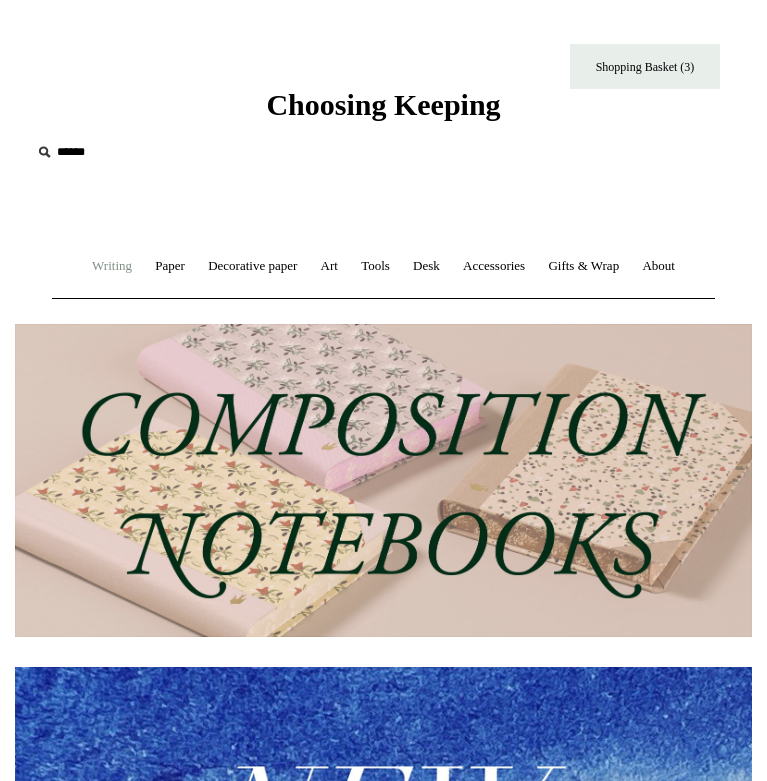 click on "Writing +" at bounding box center [112, 266] 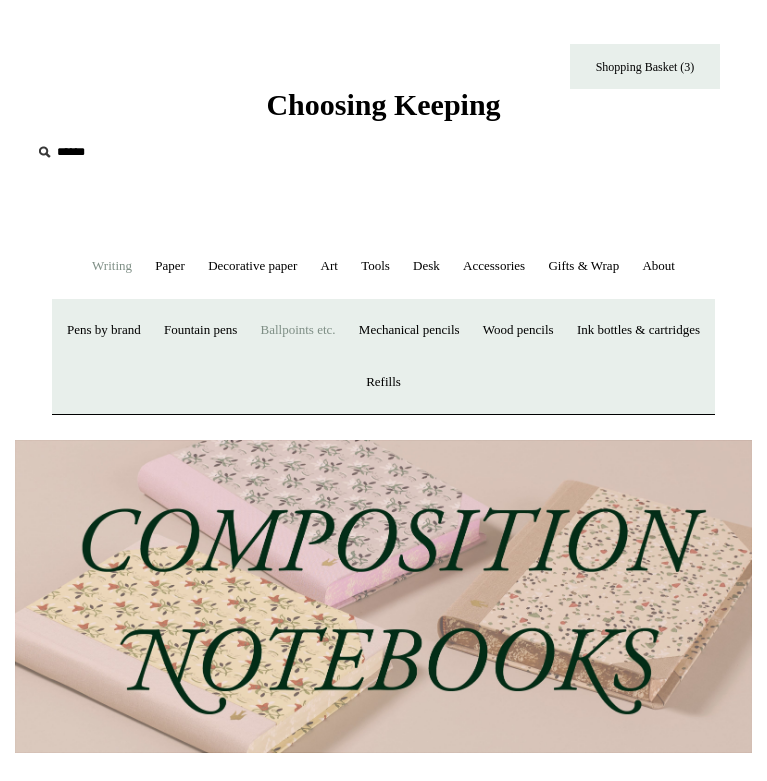click on "Ballpoints etc. +" at bounding box center [297, 330] 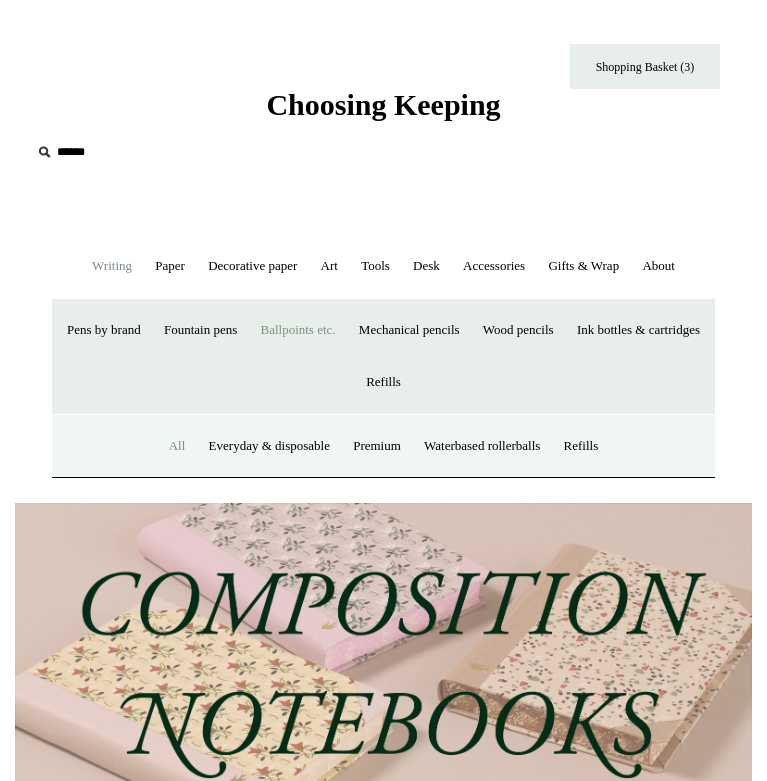 click on "All" at bounding box center [177, 446] 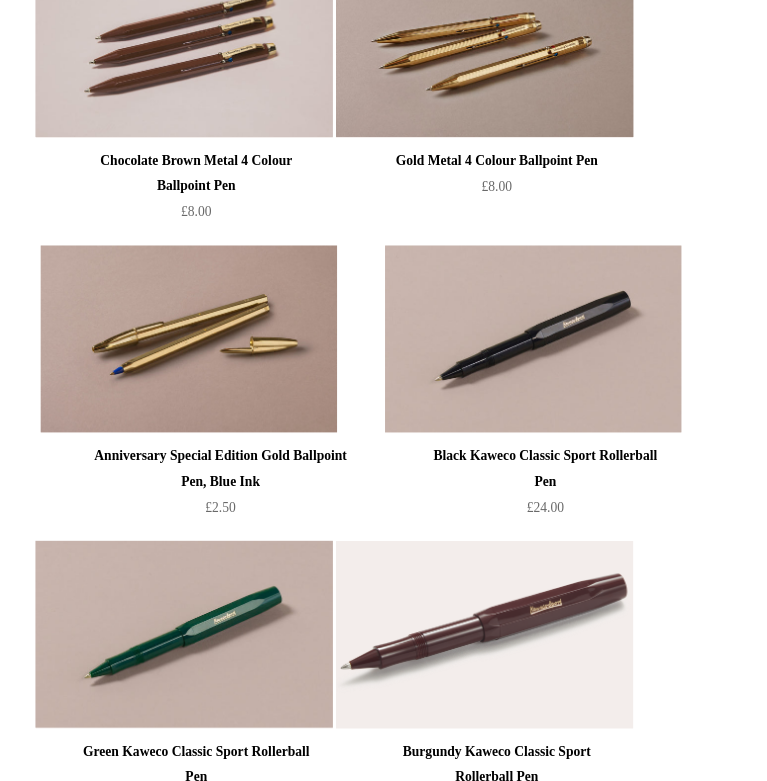scroll, scrollTop: 727, scrollLeft: 0, axis: vertical 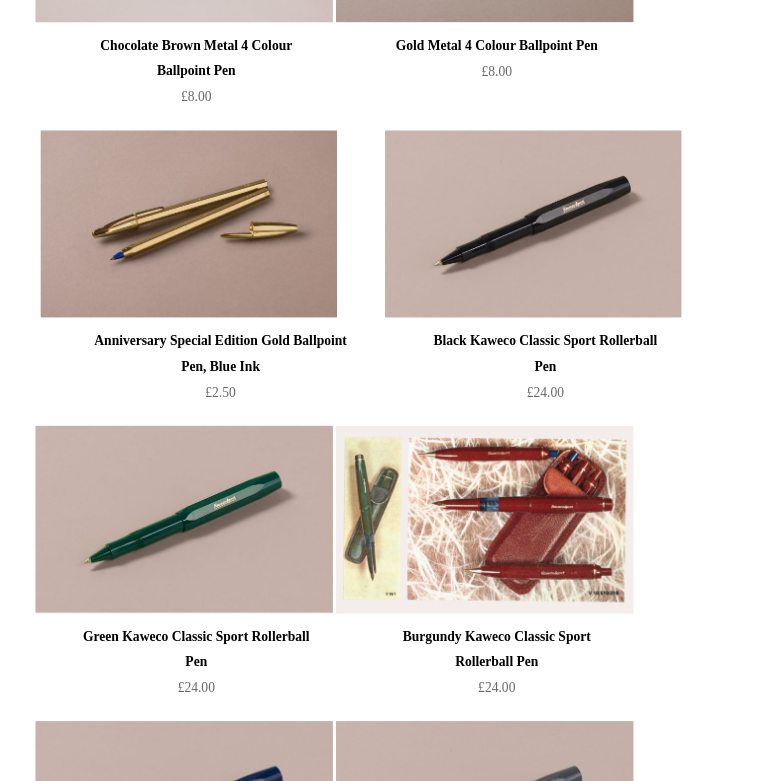 click at bounding box center [464, 531] 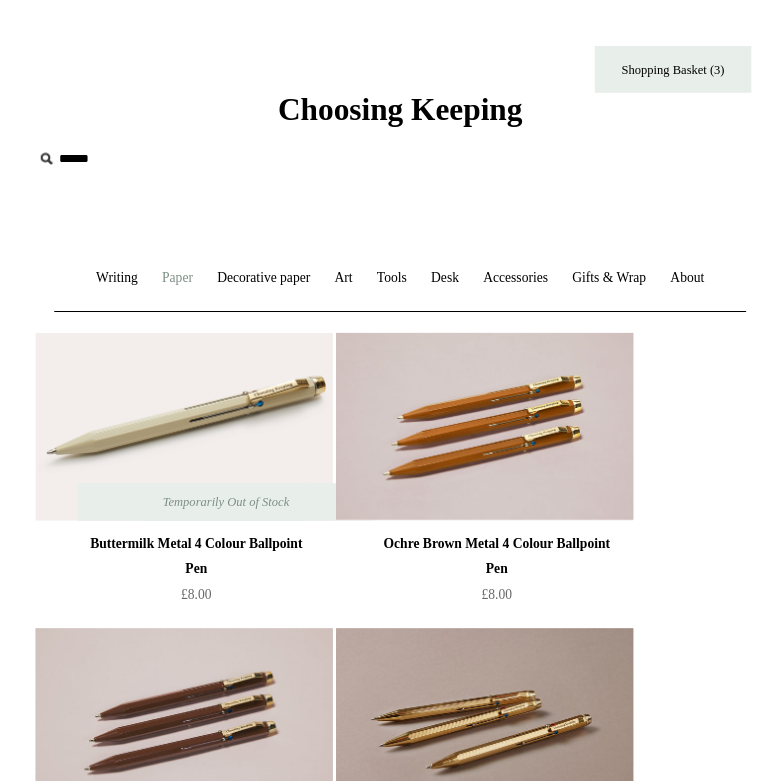 scroll, scrollTop: 0, scrollLeft: 0, axis: both 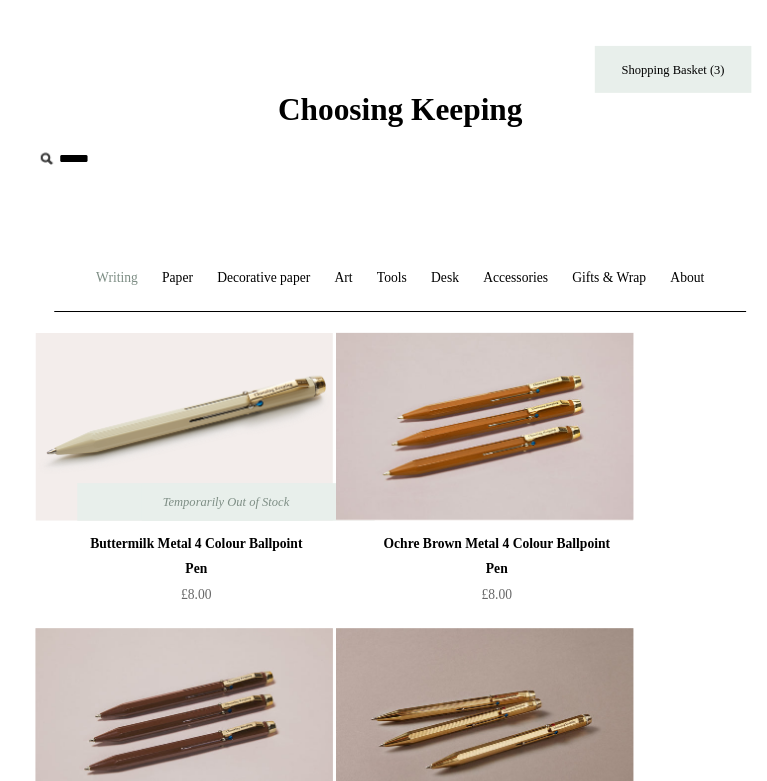click on "Writing +" at bounding box center (112, 266) 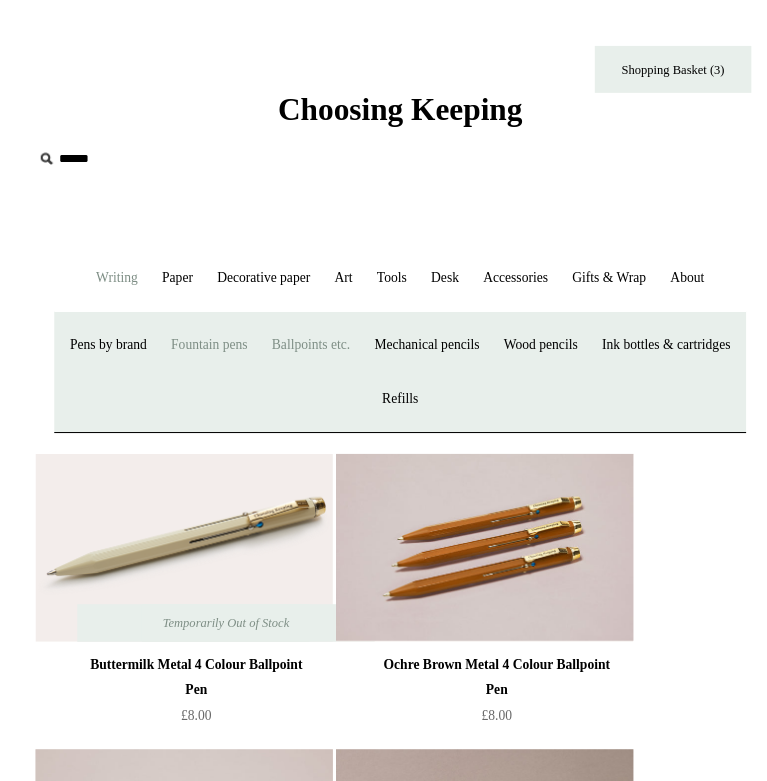 click on "Fountain pens +" at bounding box center [200, 330] 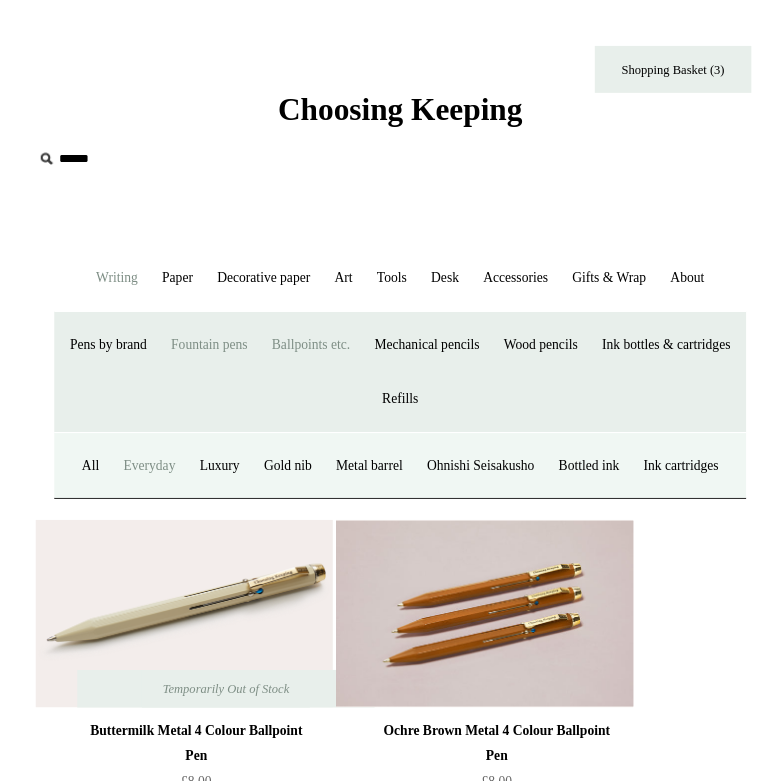 click on "Everyday" at bounding box center (143, 446) 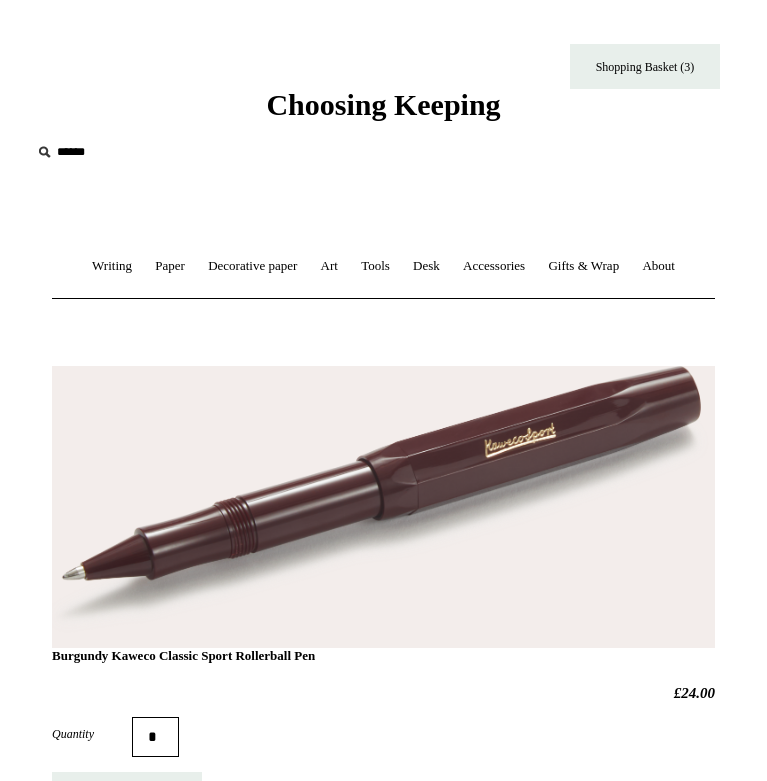 scroll, scrollTop: 0, scrollLeft: 0, axis: both 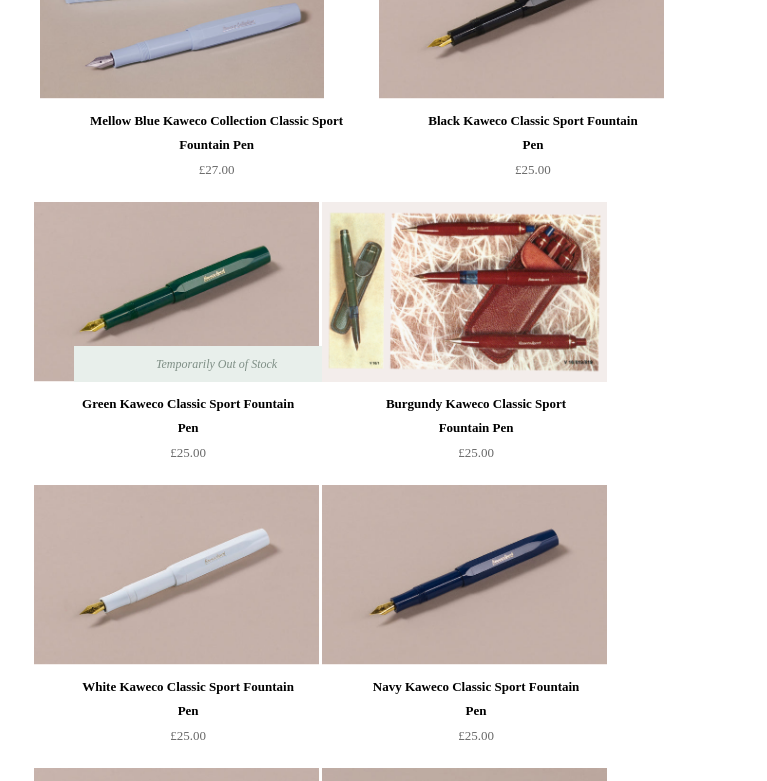 click at bounding box center [464, 292] 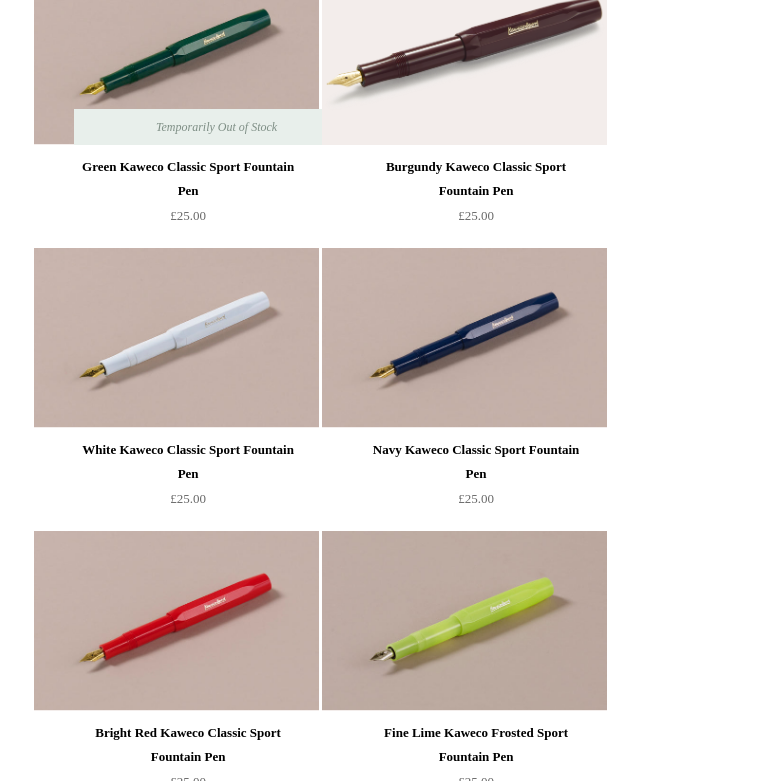 scroll, scrollTop: 640, scrollLeft: 0, axis: vertical 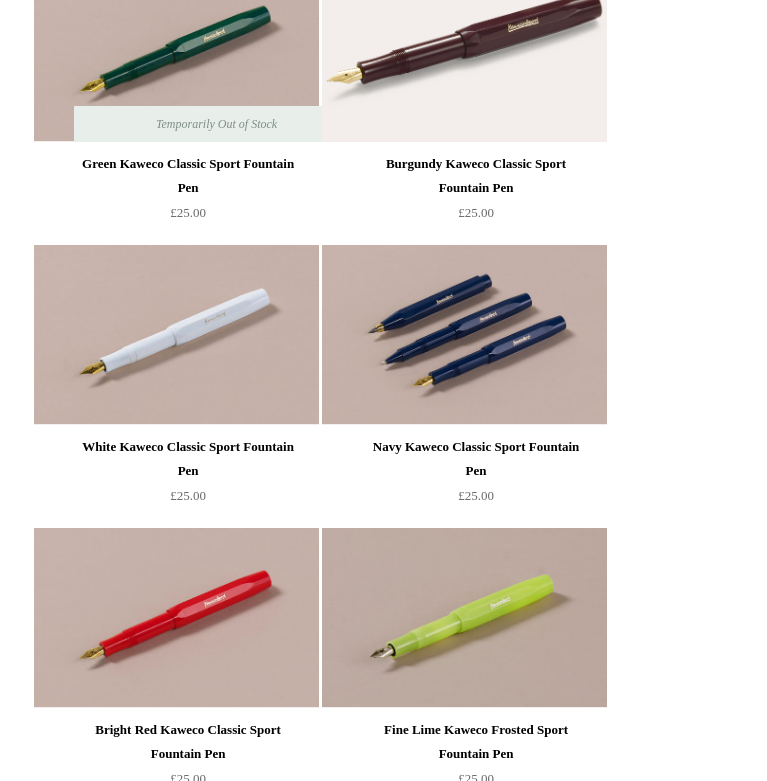 click at bounding box center (464, 335) 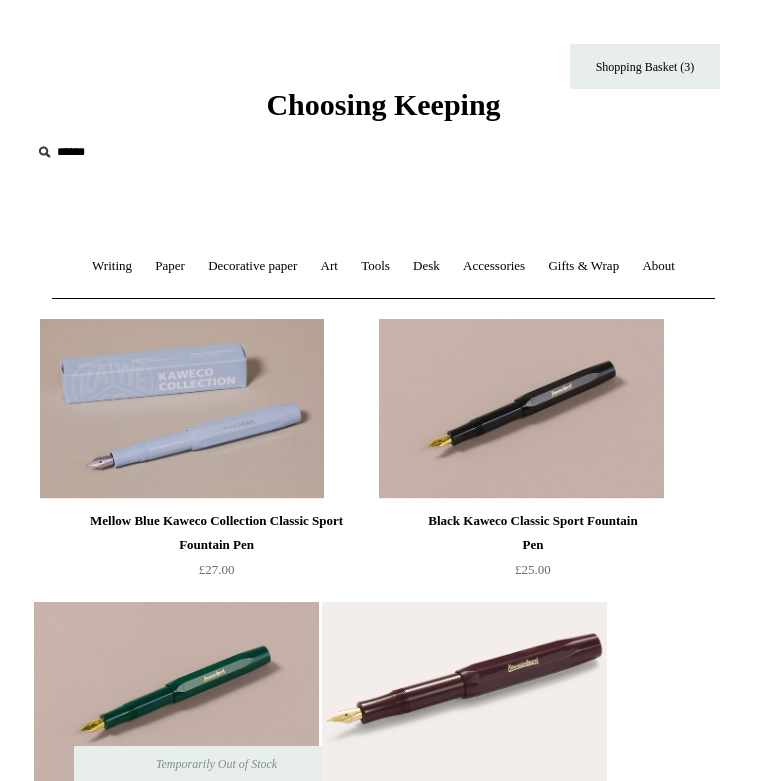 scroll, scrollTop: 0, scrollLeft: 0, axis: both 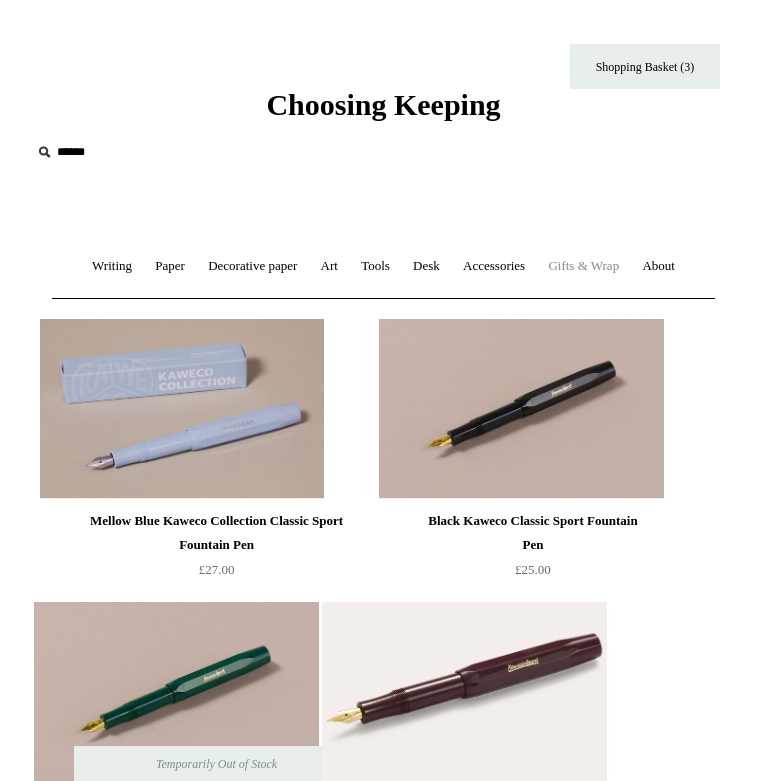 click on "Gifts & Wrap +" at bounding box center [583, 266] 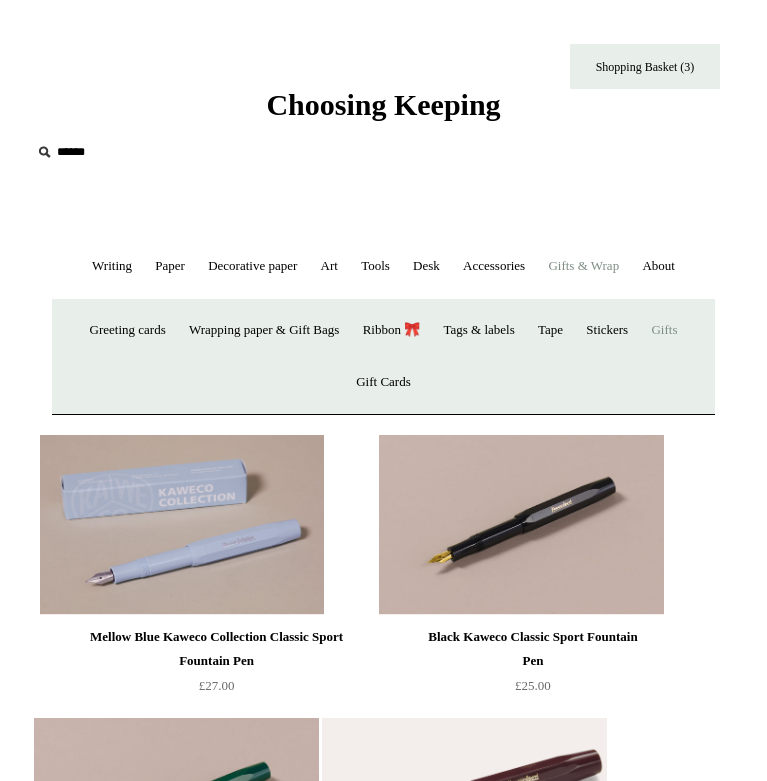 click on "Gifts +" at bounding box center [664, 330] 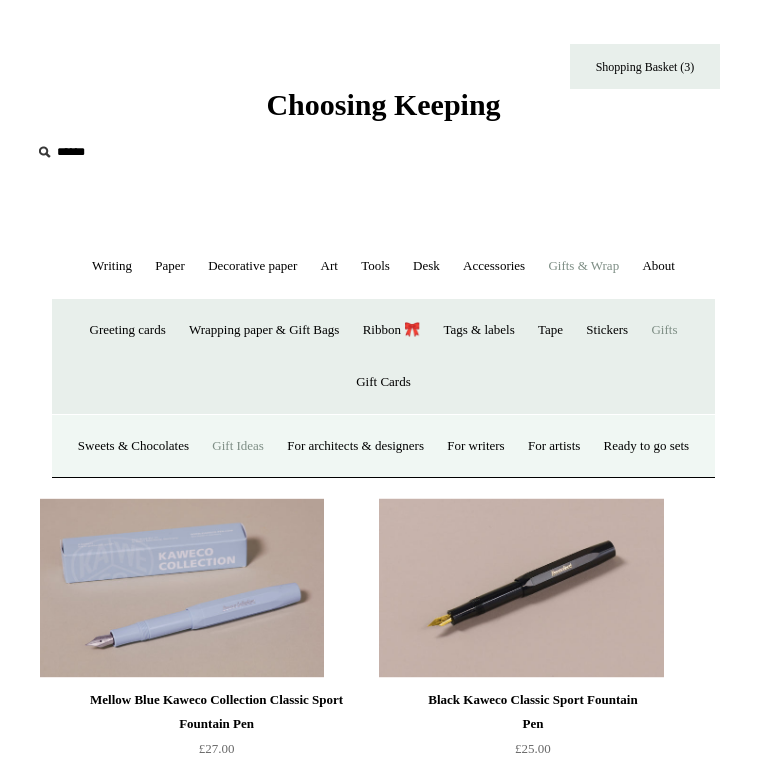 click on "Gift Ideas" at bounding box center (238, 446) 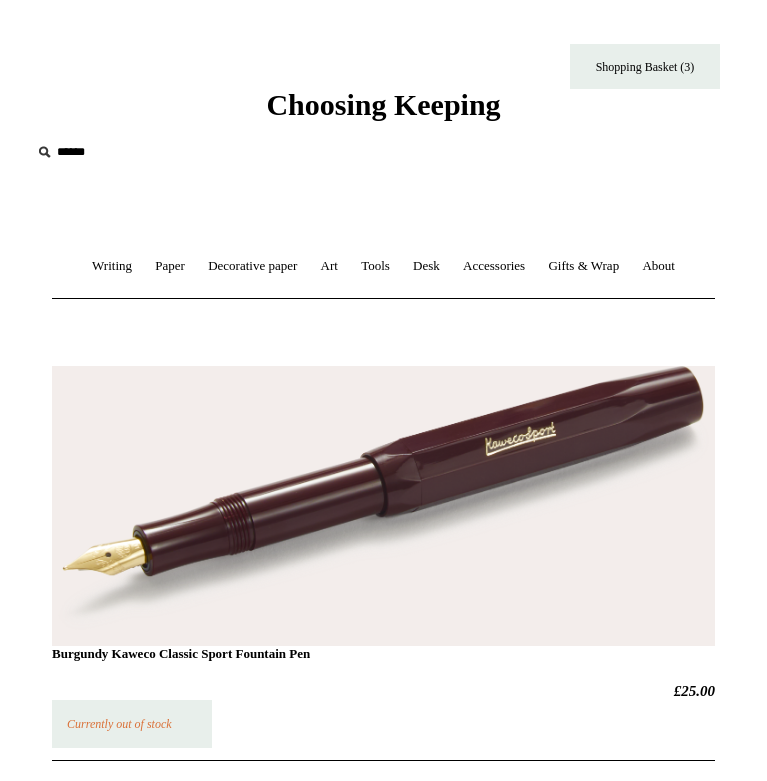 scroll, scrollTop: 0, scrollLeft: 0, axis: both 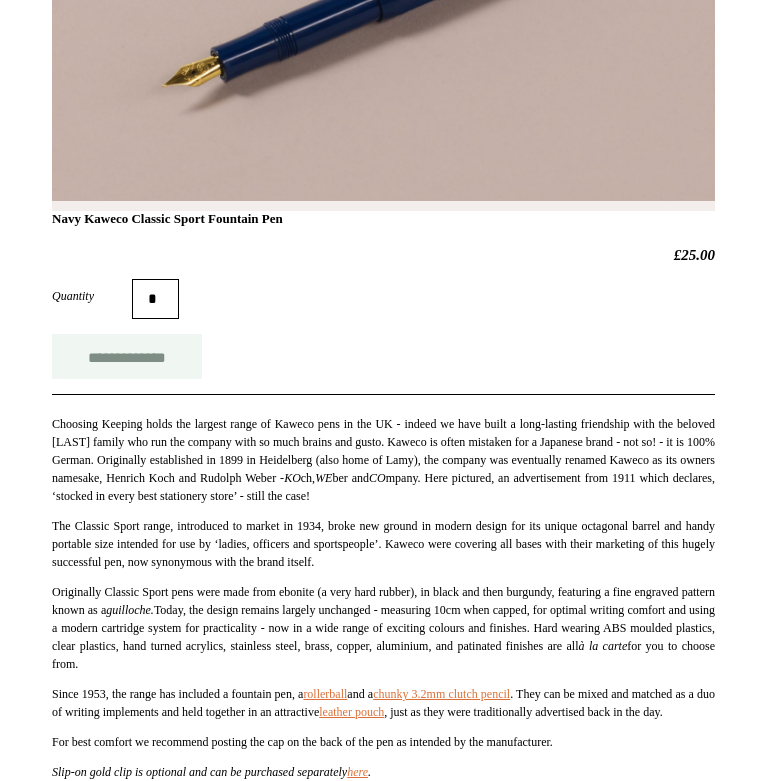 click on "**********" at bounding box center (127, 356) 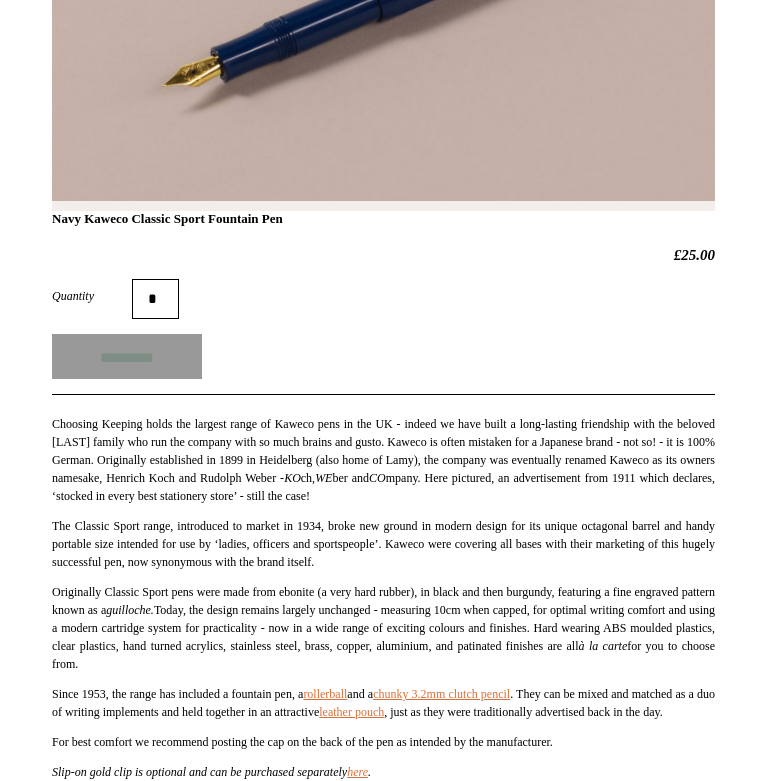 type on "**********" 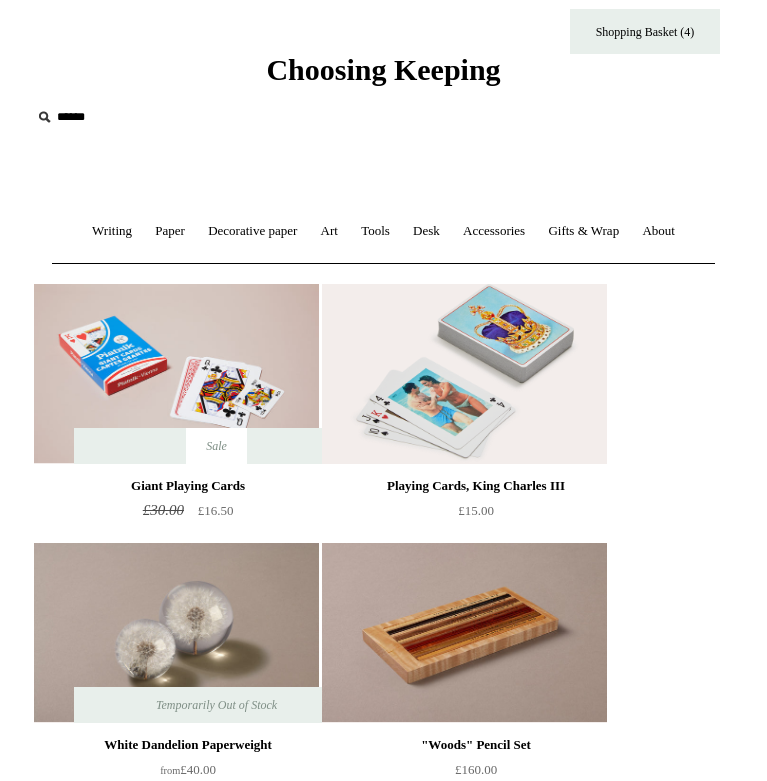 scroll, scrollTop: 33, scrollLeft: 0, axis: vertical 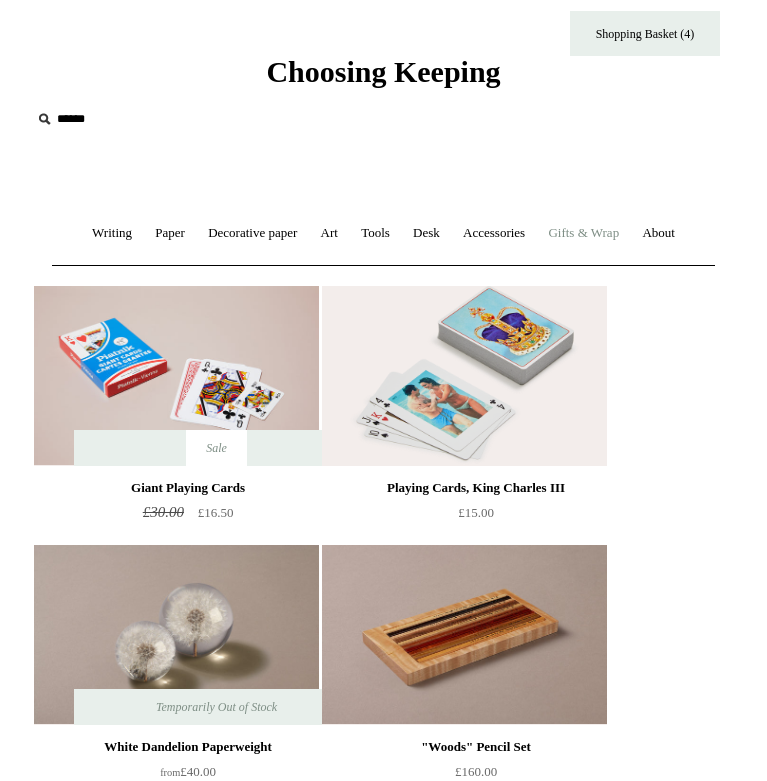 click on "Gifts & Wrap +" at bounding box center (583, 233) 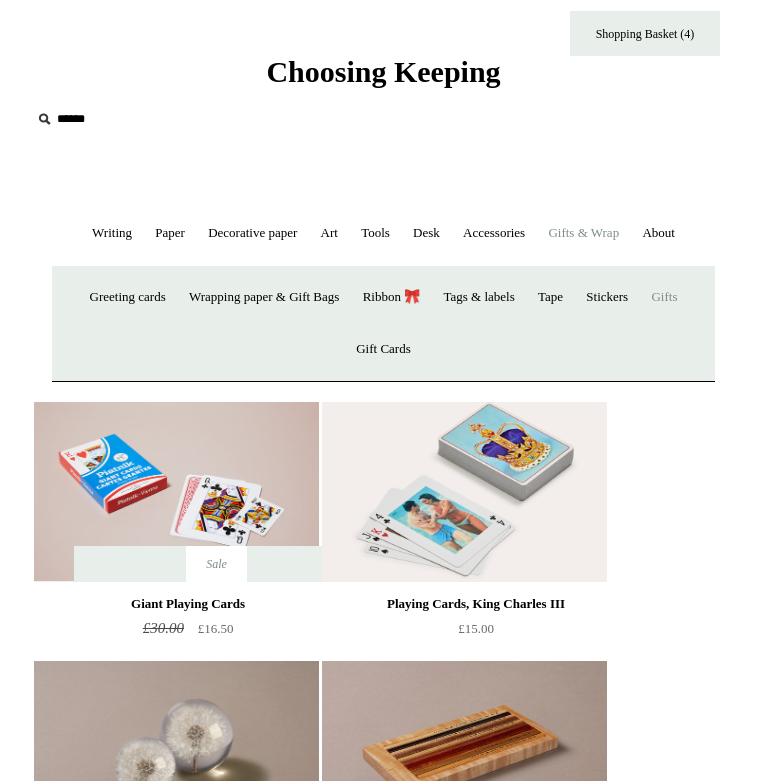 click on "Gifts +" at bounding box center [664, 297] 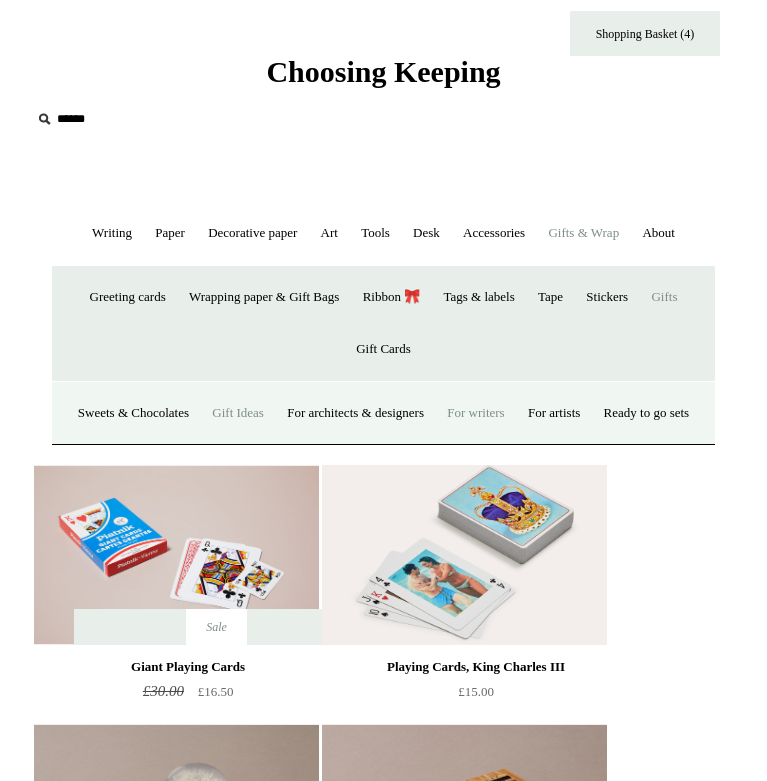 click on "For writers" at bounding box center [475, 413] 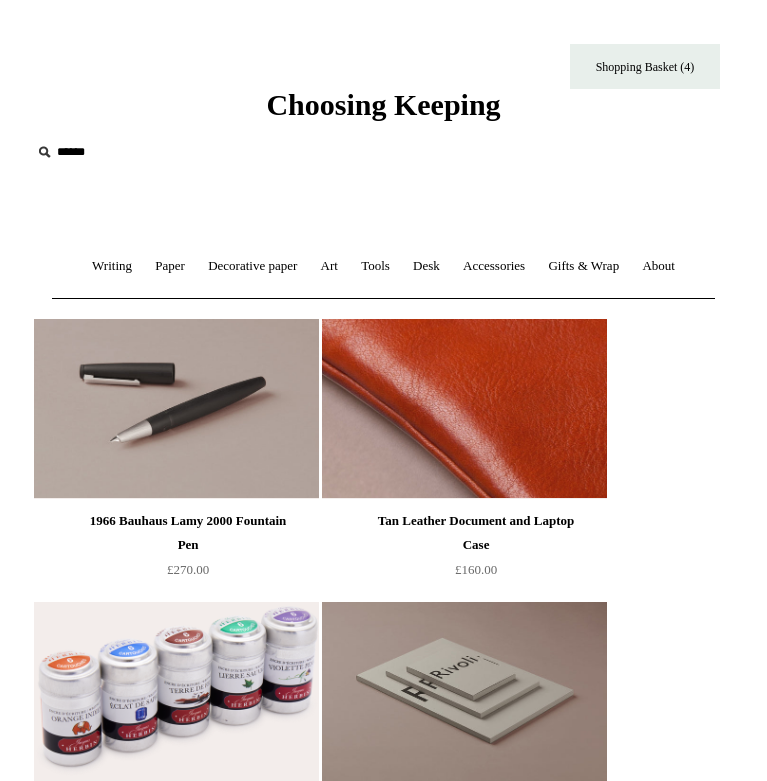 scroll, scrollTop: 0, scrollLeft: 0, axis: both 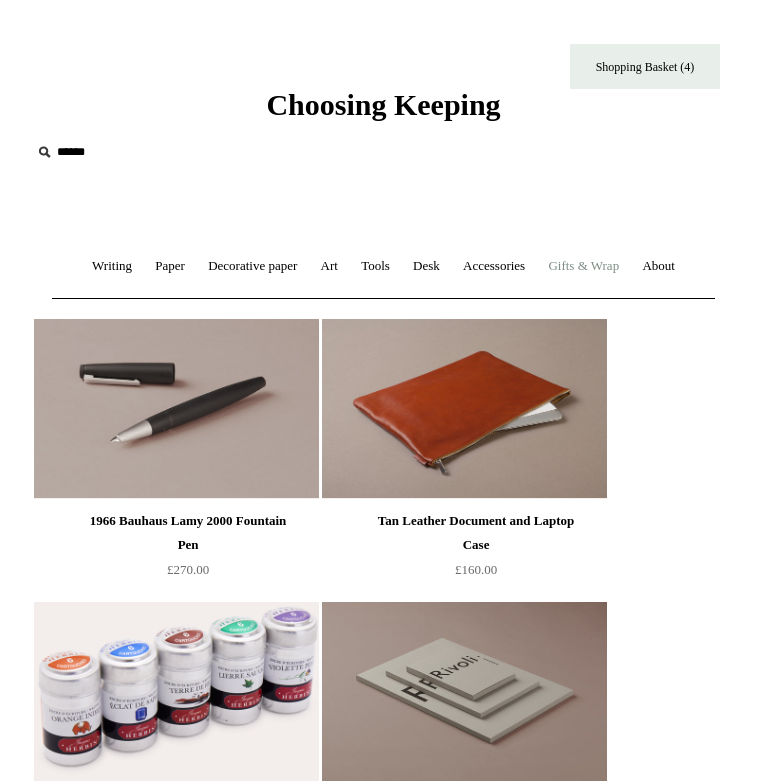 click on "Gifts & Wrap +" at bounding box center [583, 266] 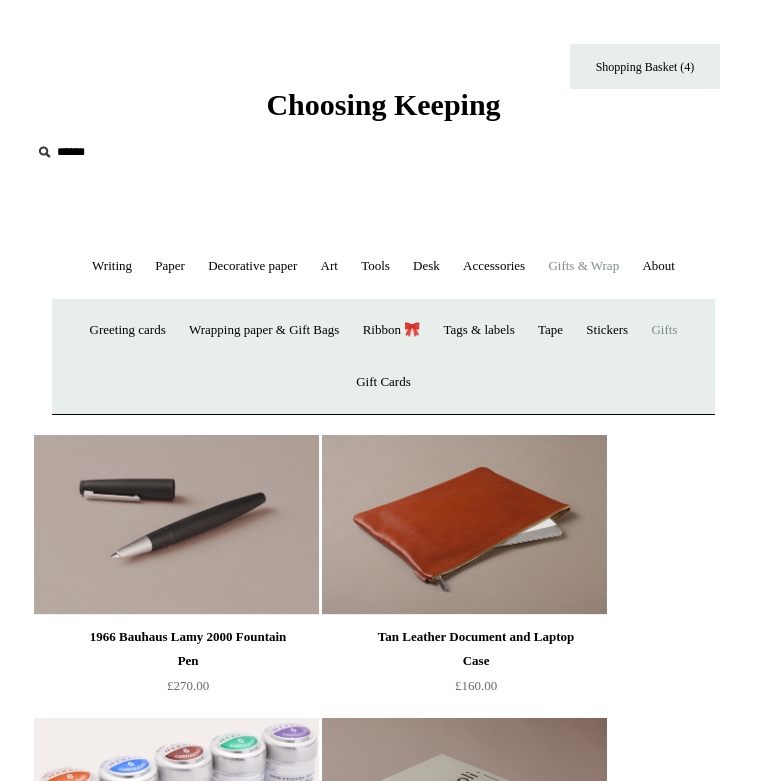 click on "Gifts +" at bounding box center [664, 330] 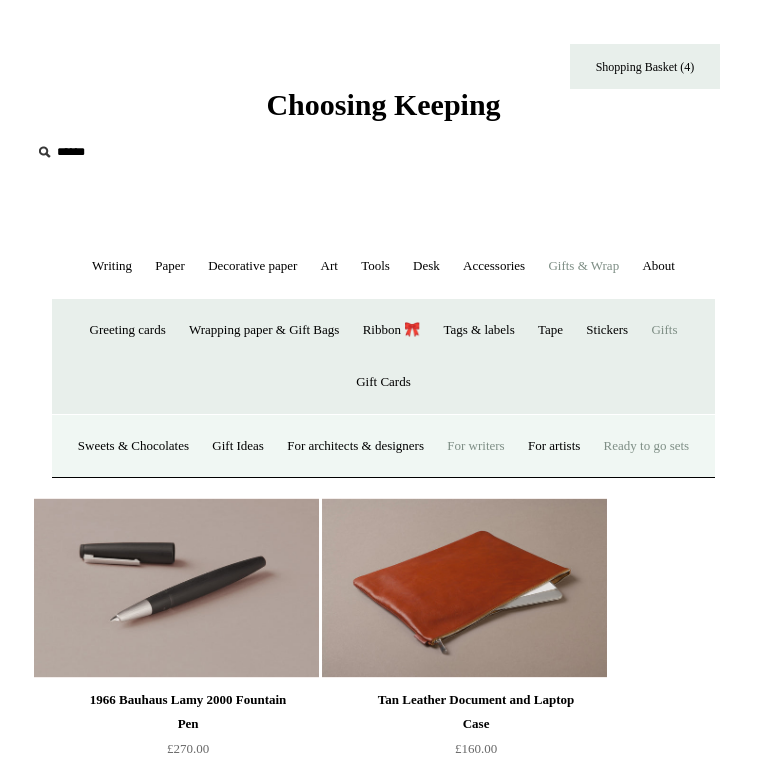 click on "Ready to go sets" at bounding box center [647, 446] 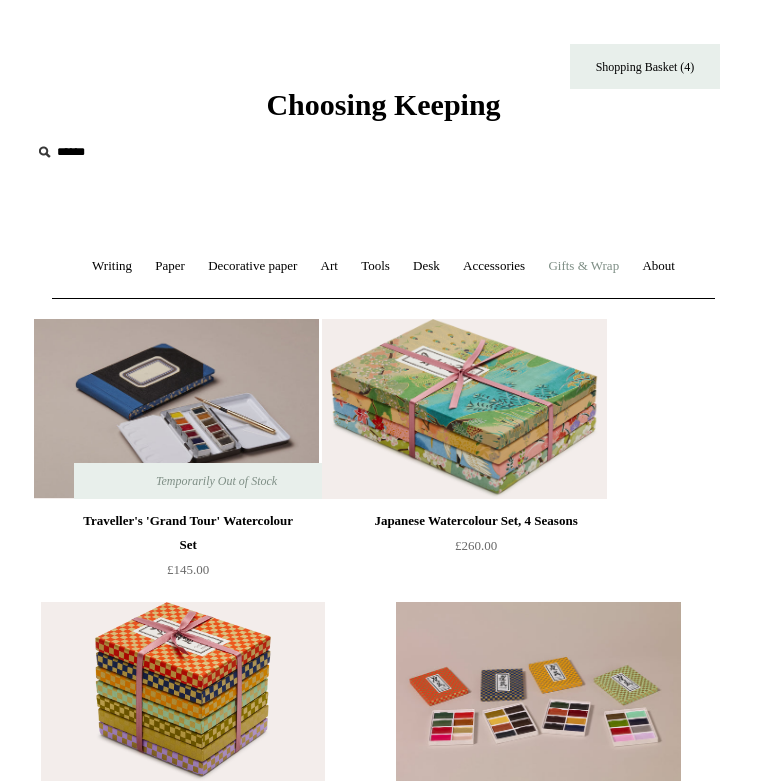 scroll, scrollTop: 0, scrollLeft: 0, axis: both 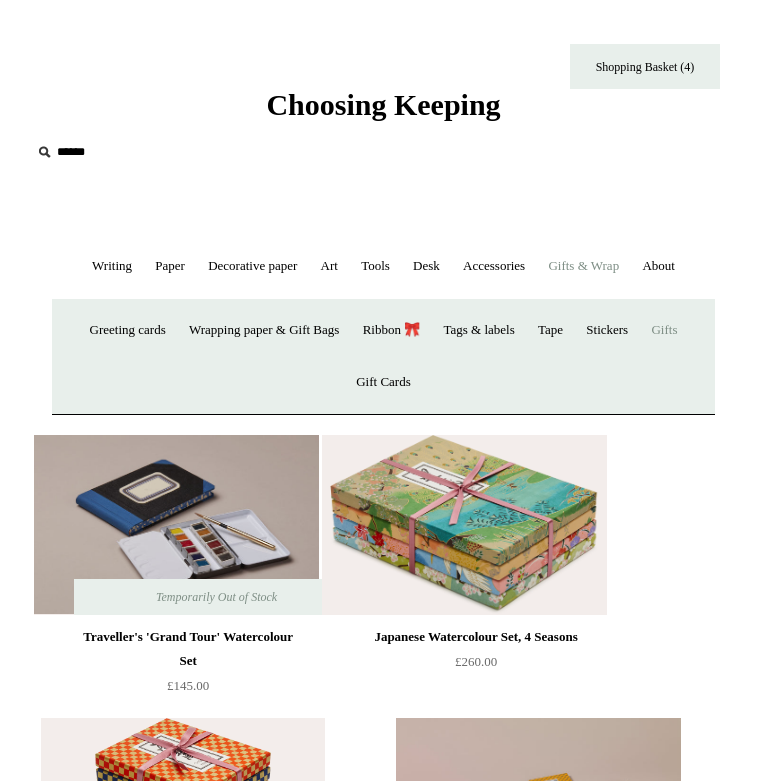click on "Gifts +" at bounding box center [664, 330] 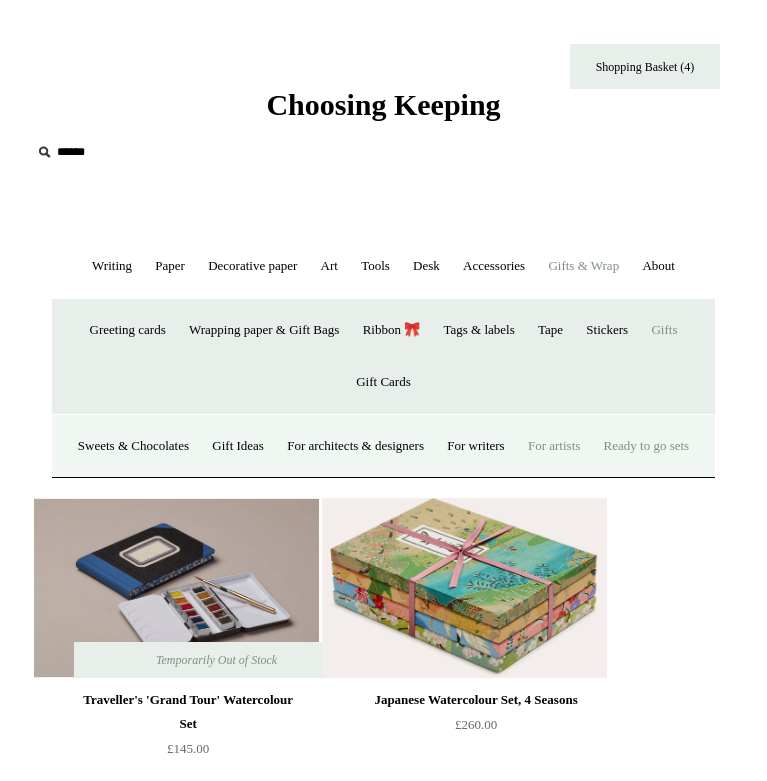 click on "For artists" at bounding box center (554, 446) 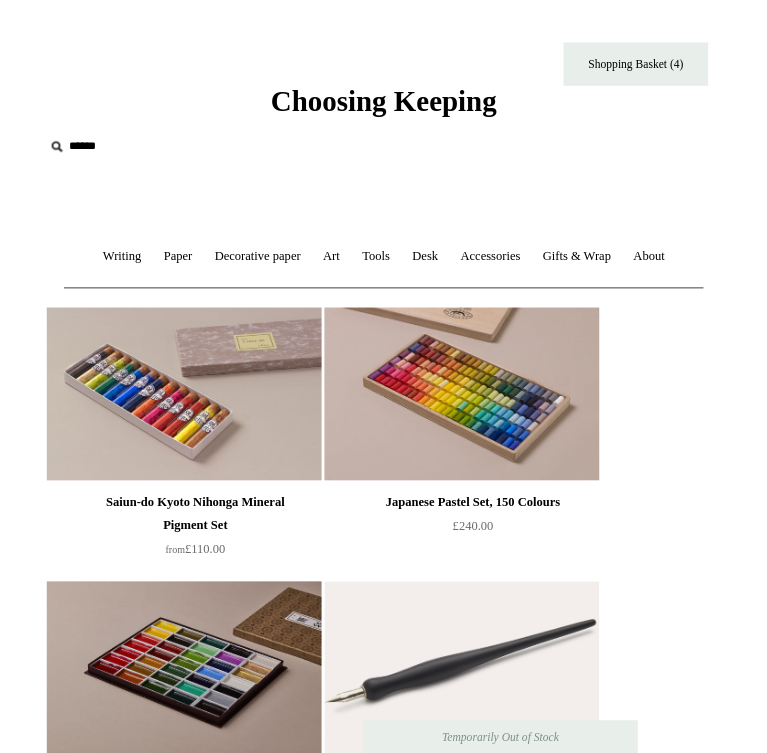 scroll, scrollTop: 0, scrollLeft: 0, axis: both 